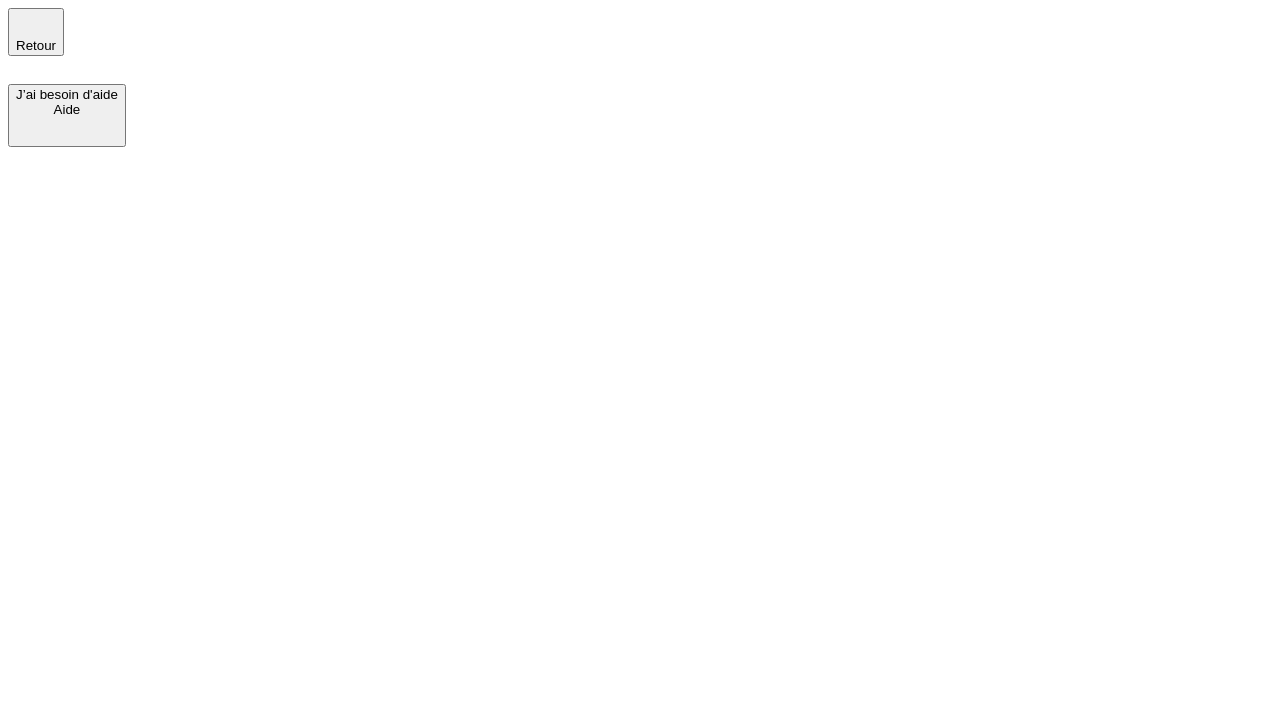 scroll, scrollTop: 0, scrollLeft: 0, axis: both 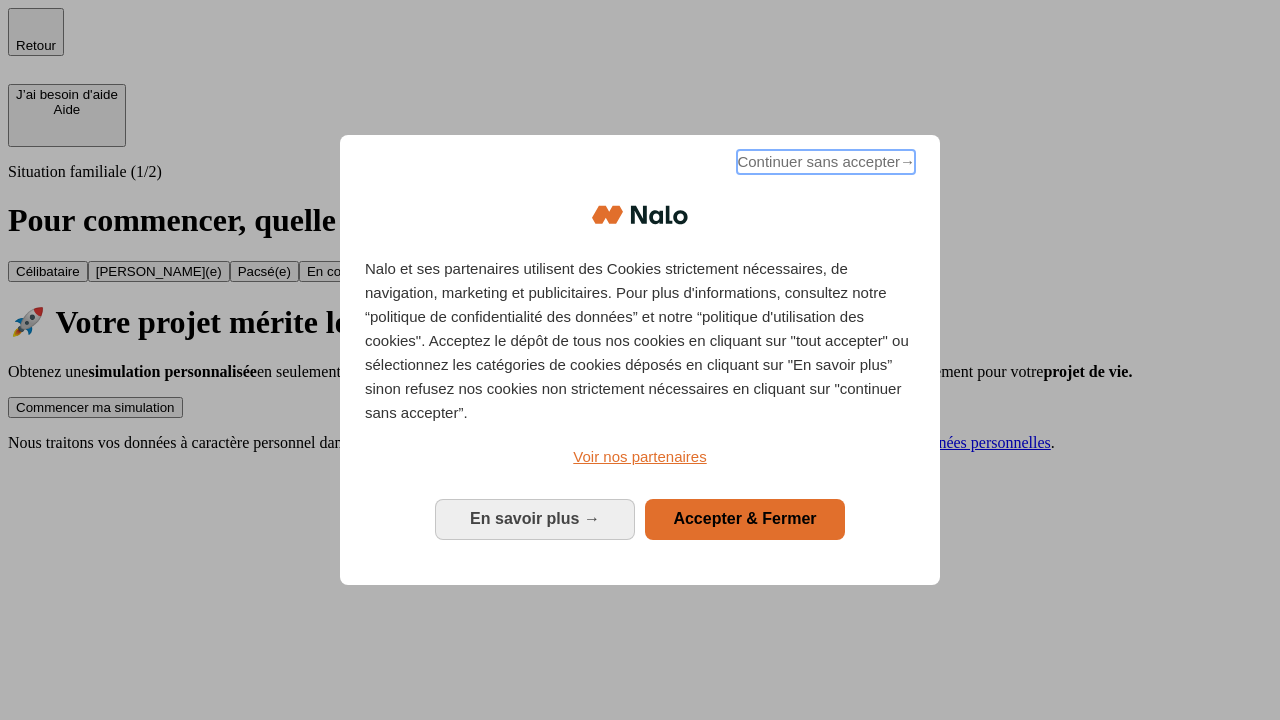 click on "Continuer sans accepter  →" at bounding box center [826, 162] 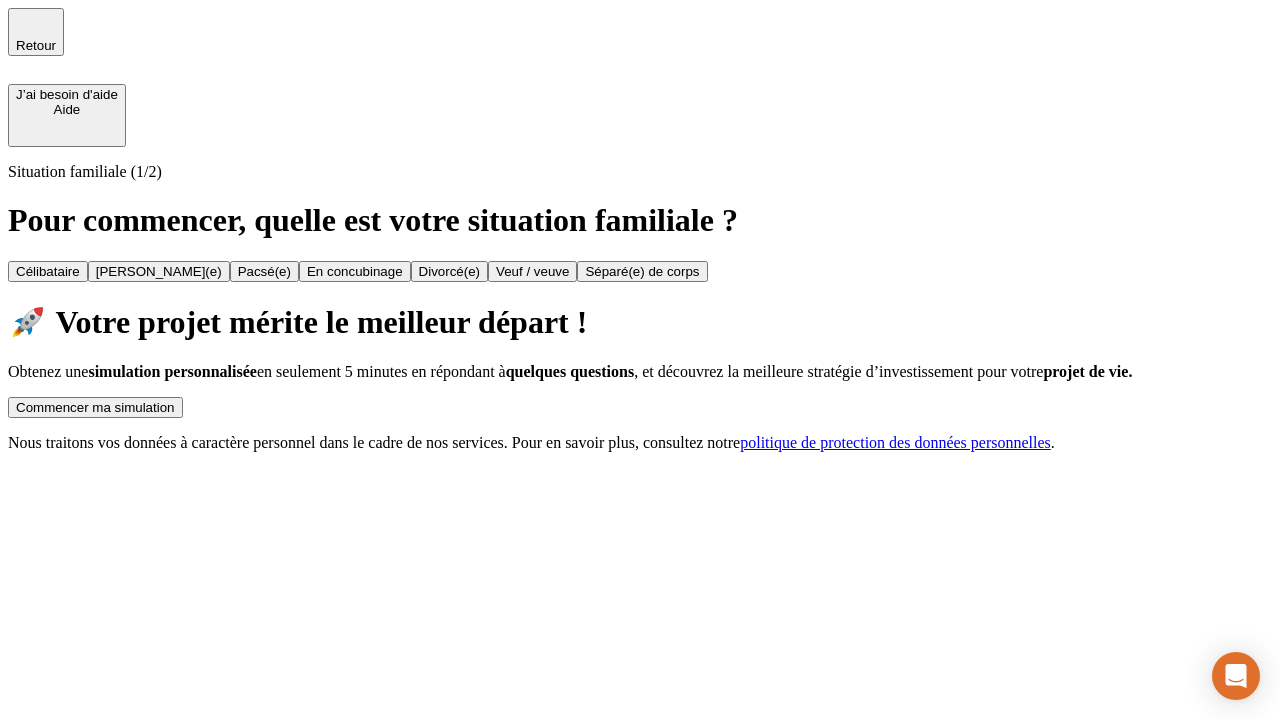 click on "Commencer ma simulation" at bounding box center (95, 407) 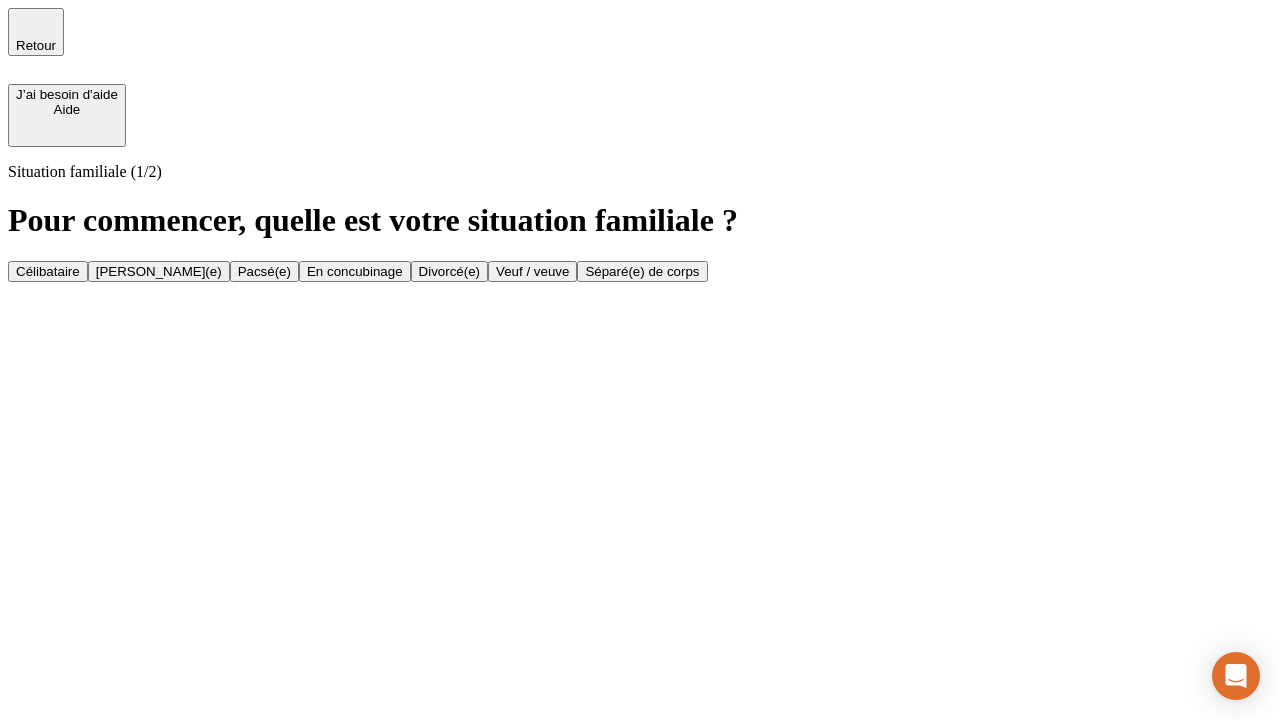 click on "En concubinage" at bounding box center [355, 271] 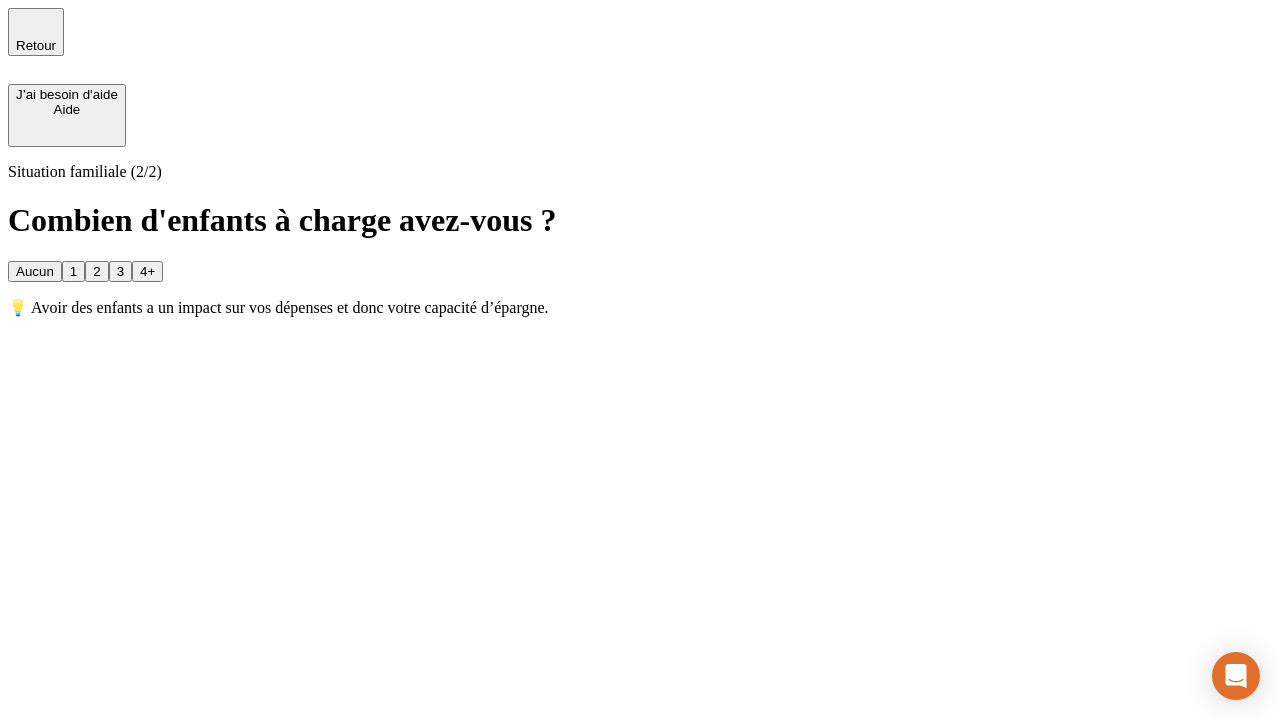 click on "2" at bounding box center [96, 271] 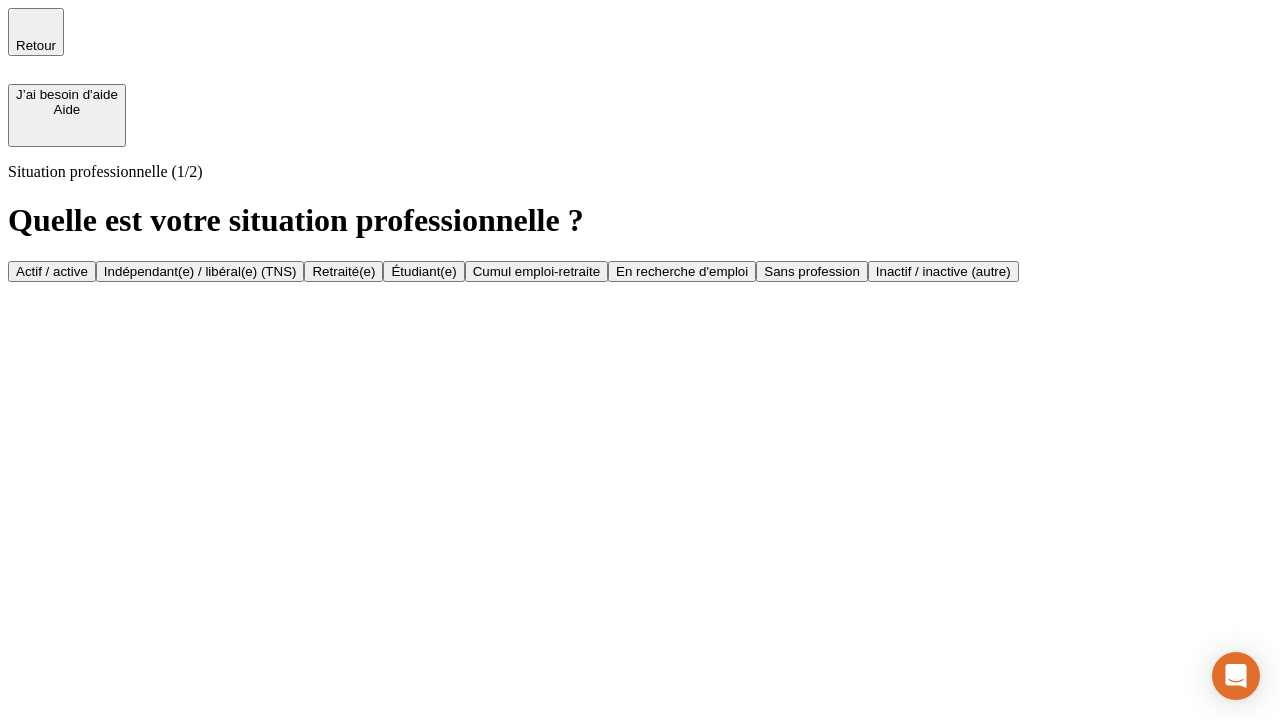 click on "Indépendant(e) / libéral(e) (TNS)" at bounding box center (200, 271) 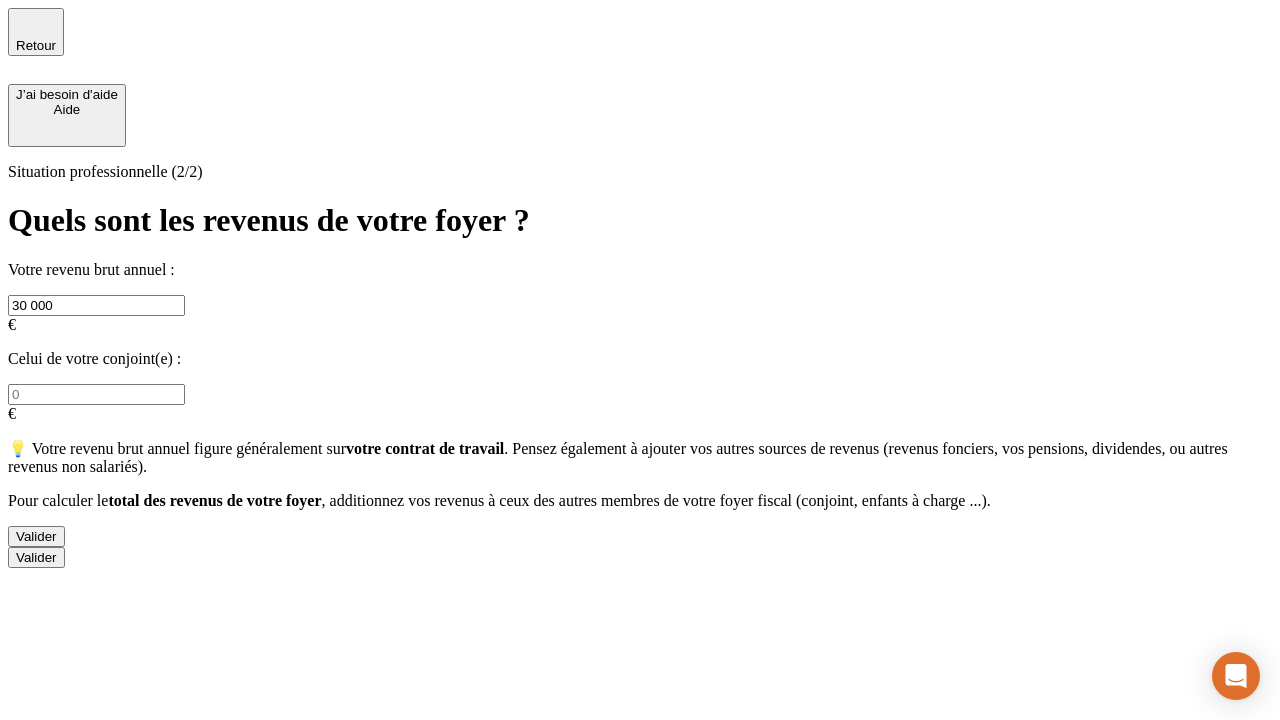 type on "30 000" 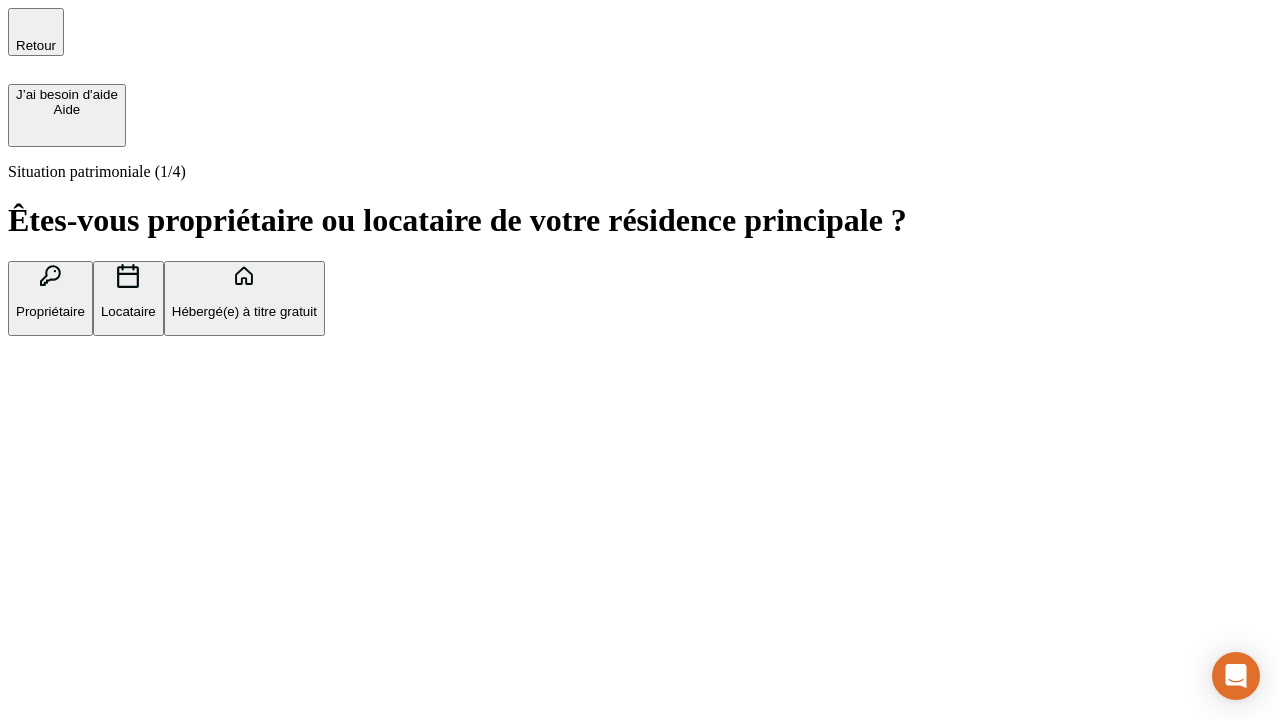 click on "Locataire" at bounding box center [128, 311] 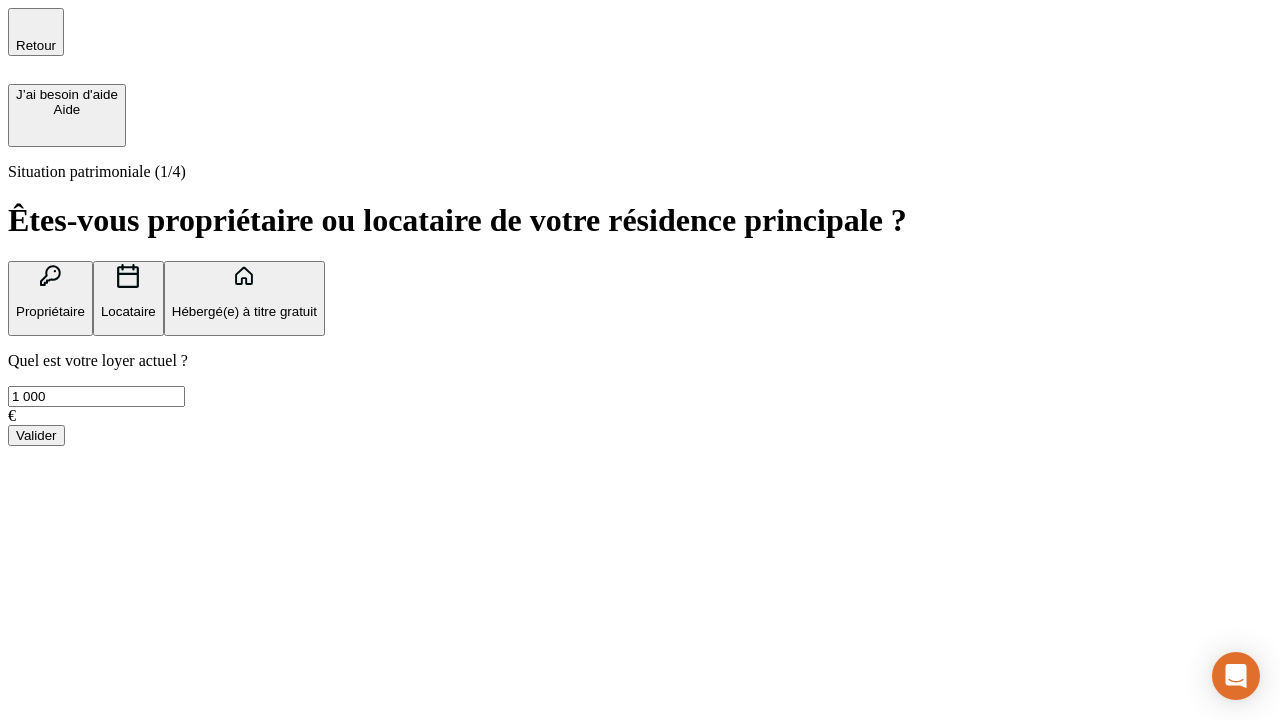 type on "1 000" 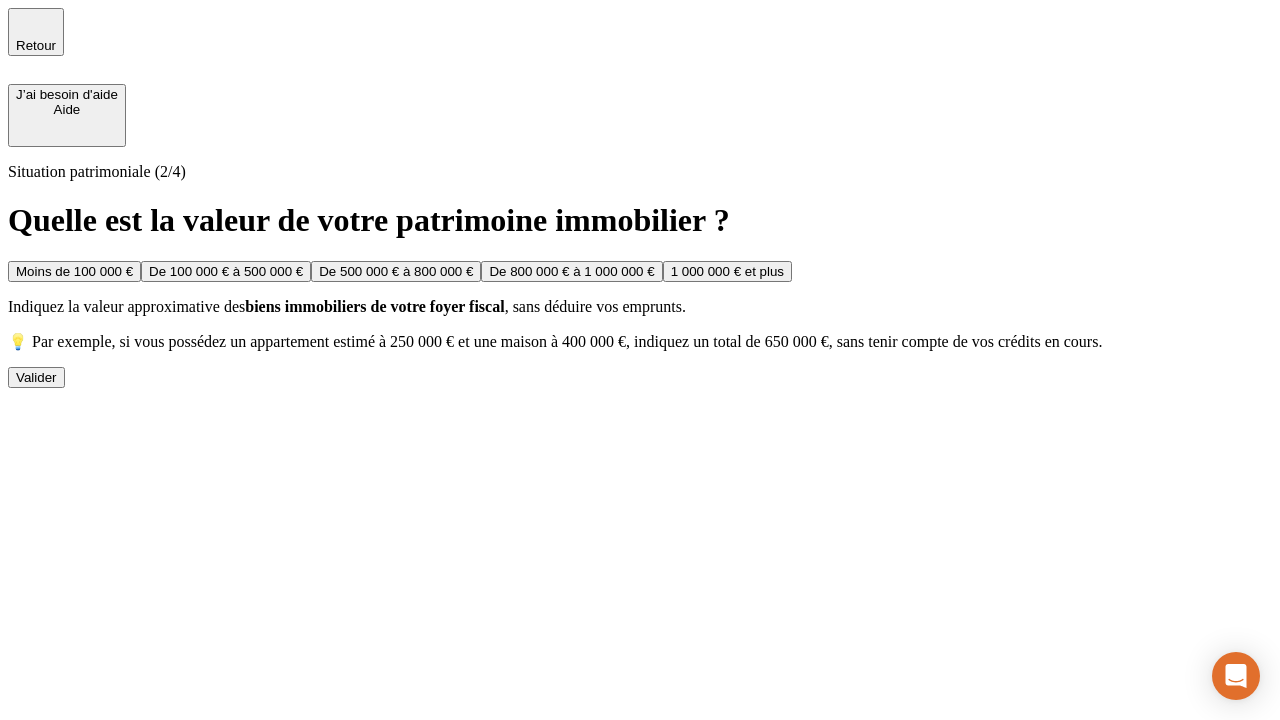 click on "Moins de 100 000 €" at bounding box center (74, 271) 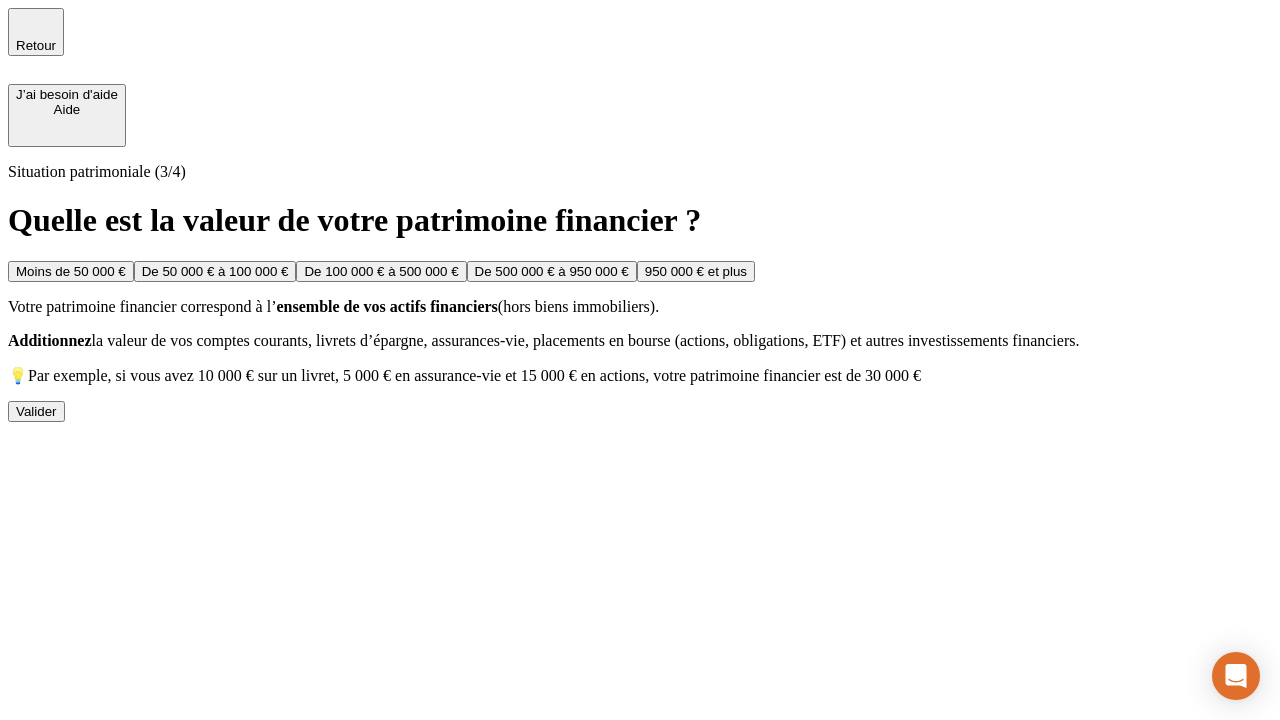 click on "Moins de 50 000 €" at bounding box center (71, 271) 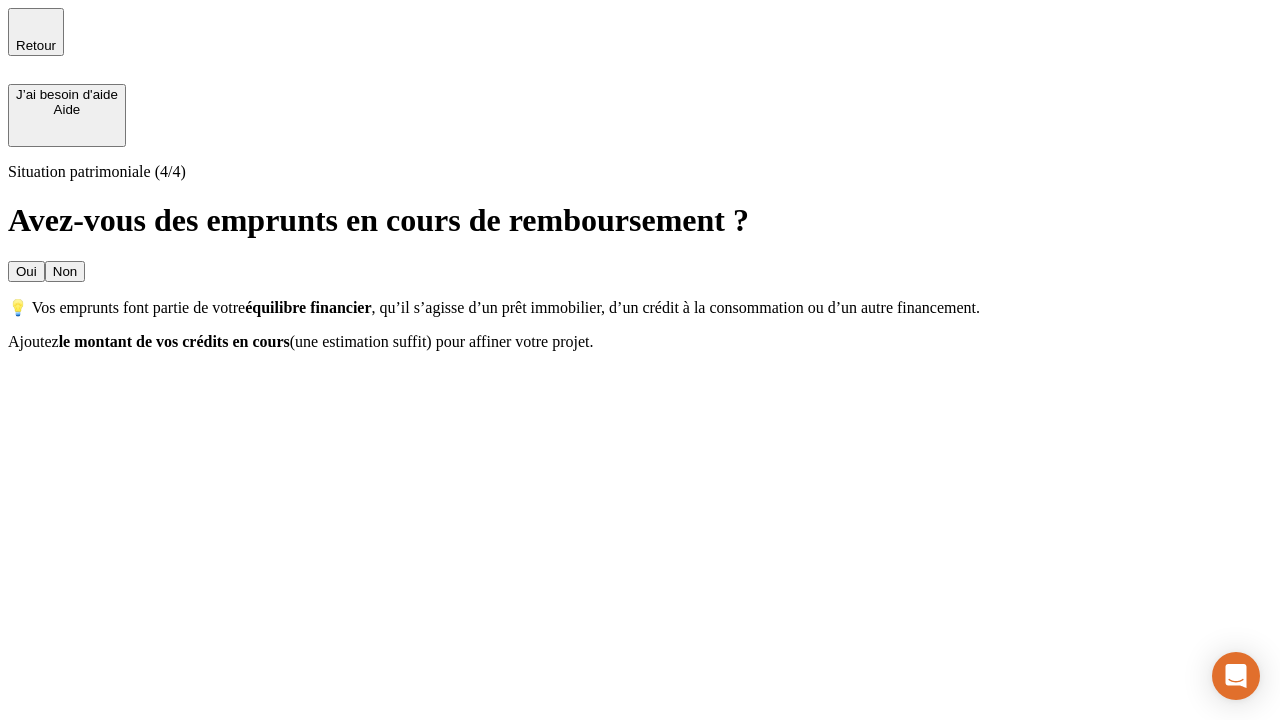 click on "Non" at bounding box center [65, 271] 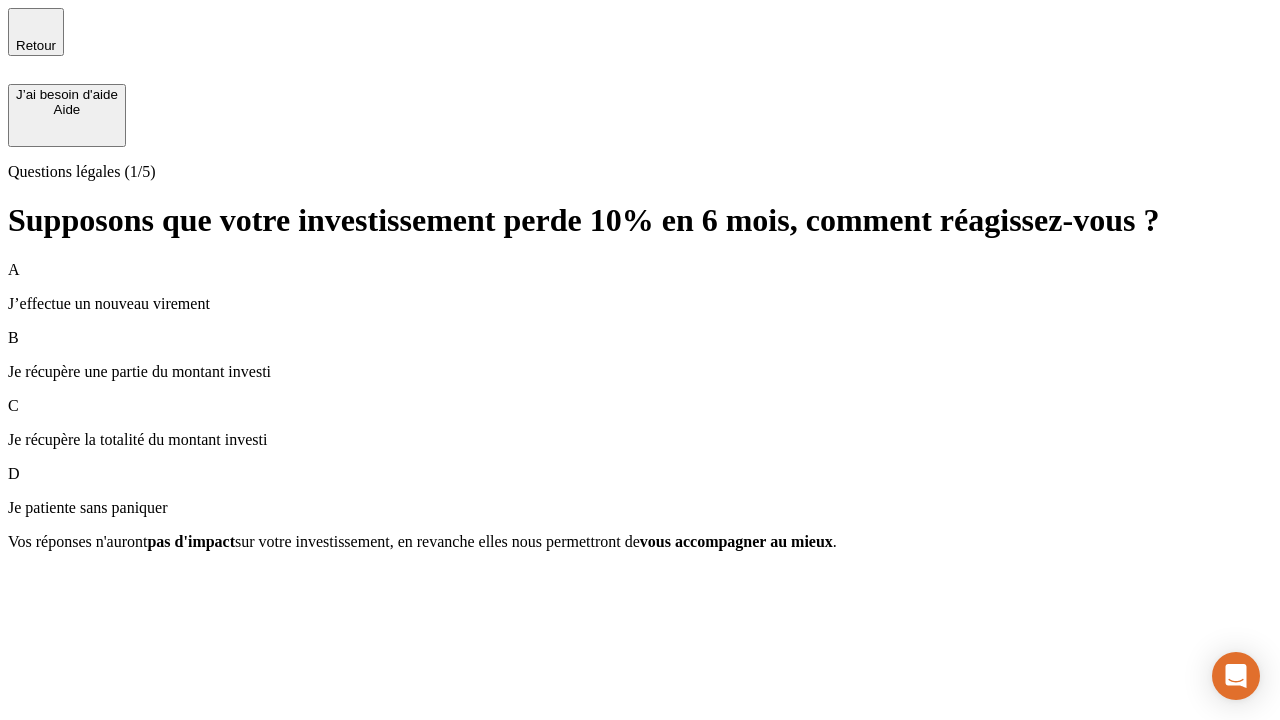 click on "A J’effectue un nouveau virement" at bounding box center [640, 287] 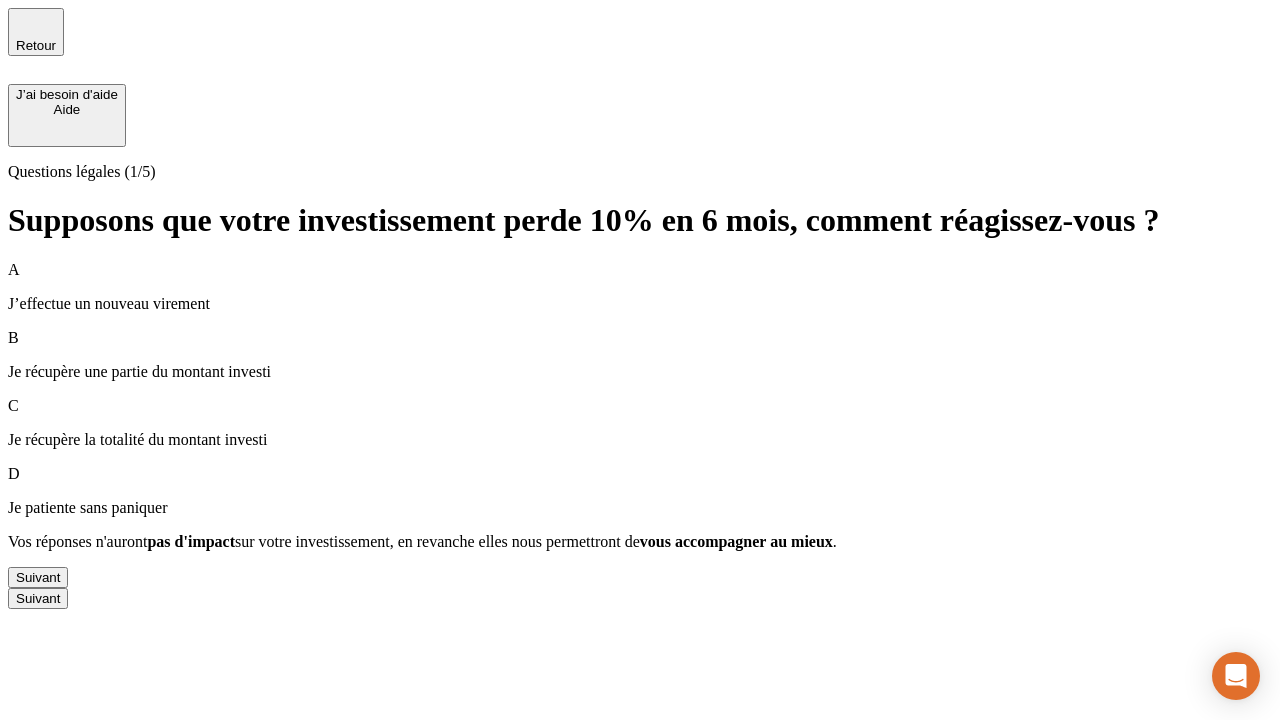 click on "Suivant" at bounding box center [38, 577] 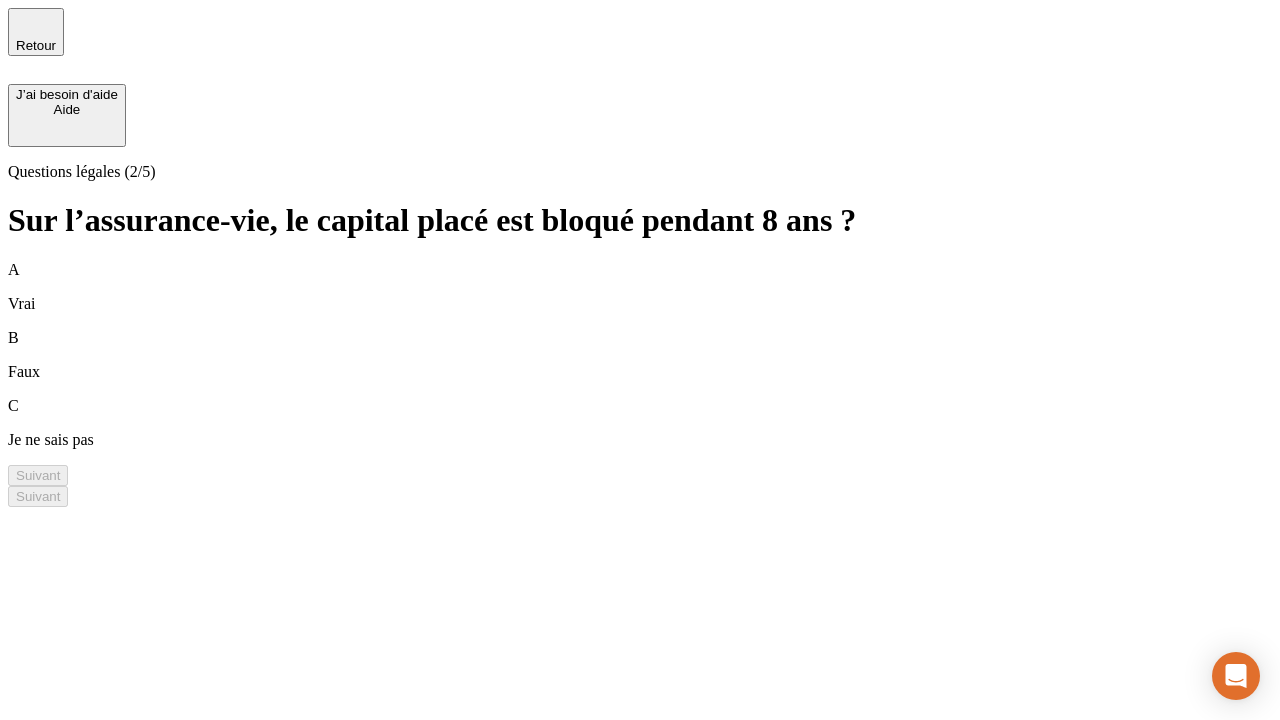click on "A Vrai" at bounding box center (640, 287) 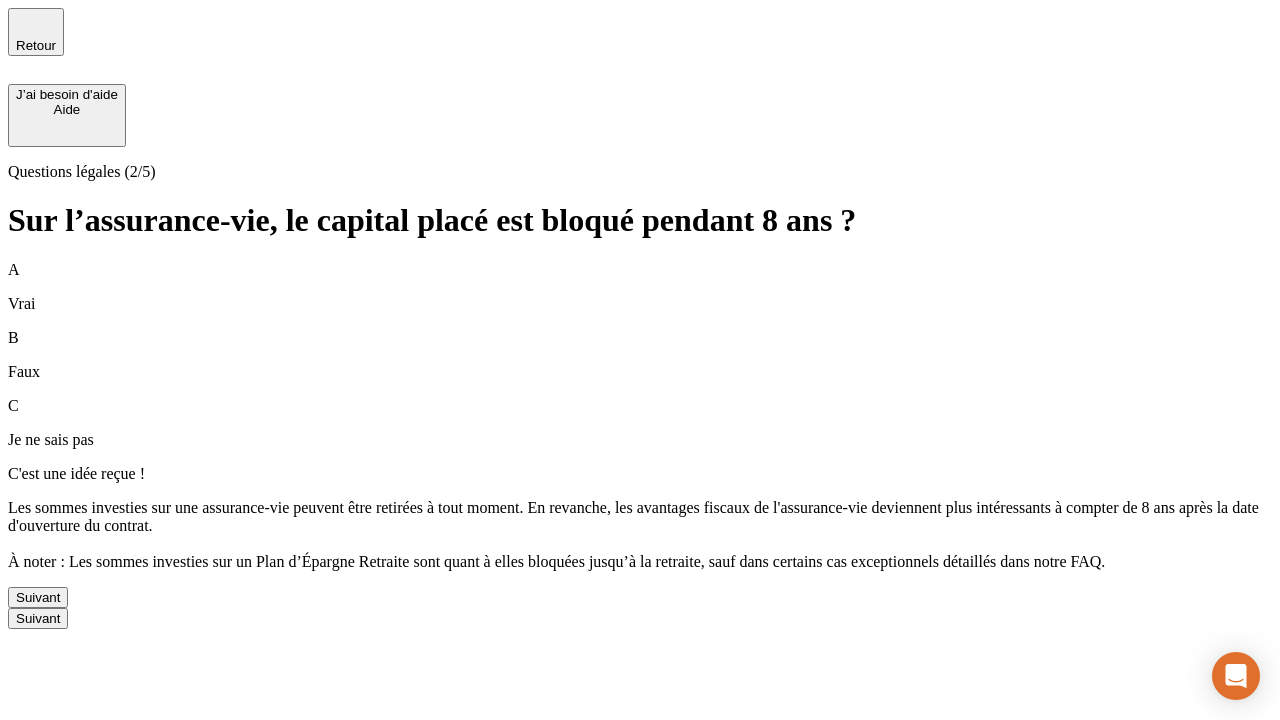 click on "Suivant" at bounding box center (38, 597) 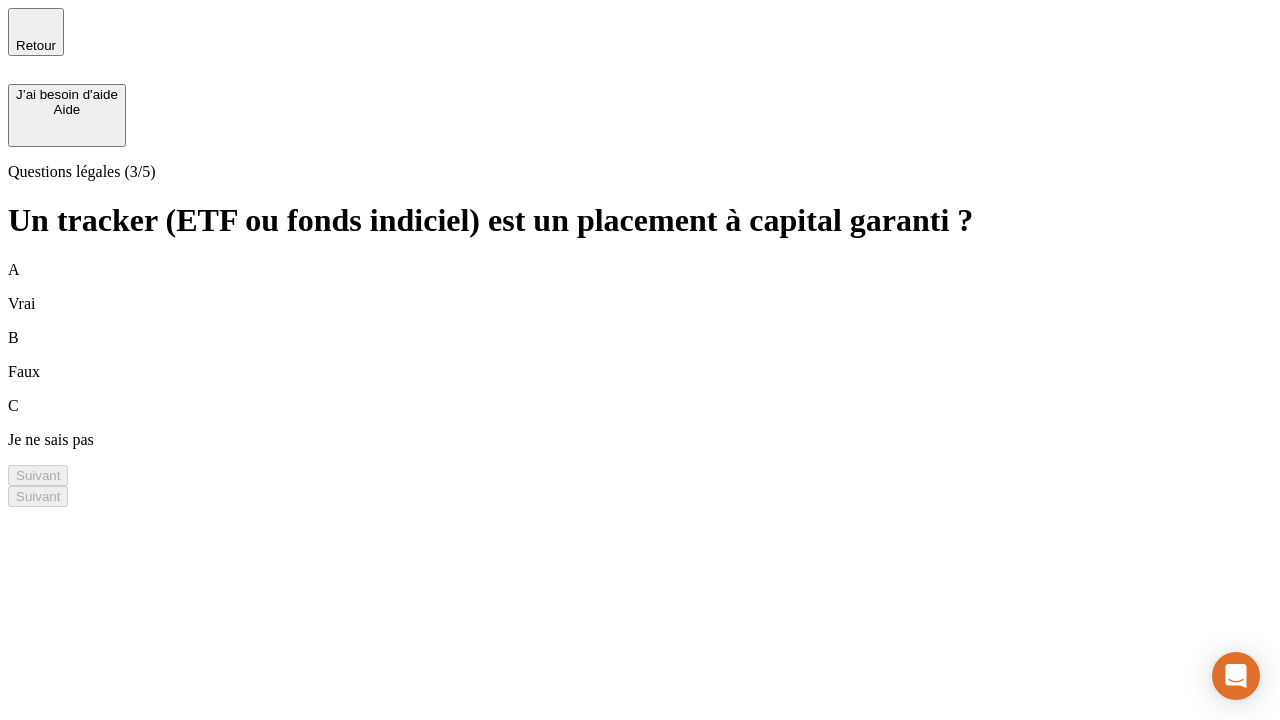 click on "A Vrai" at bounding box center [640, 287] 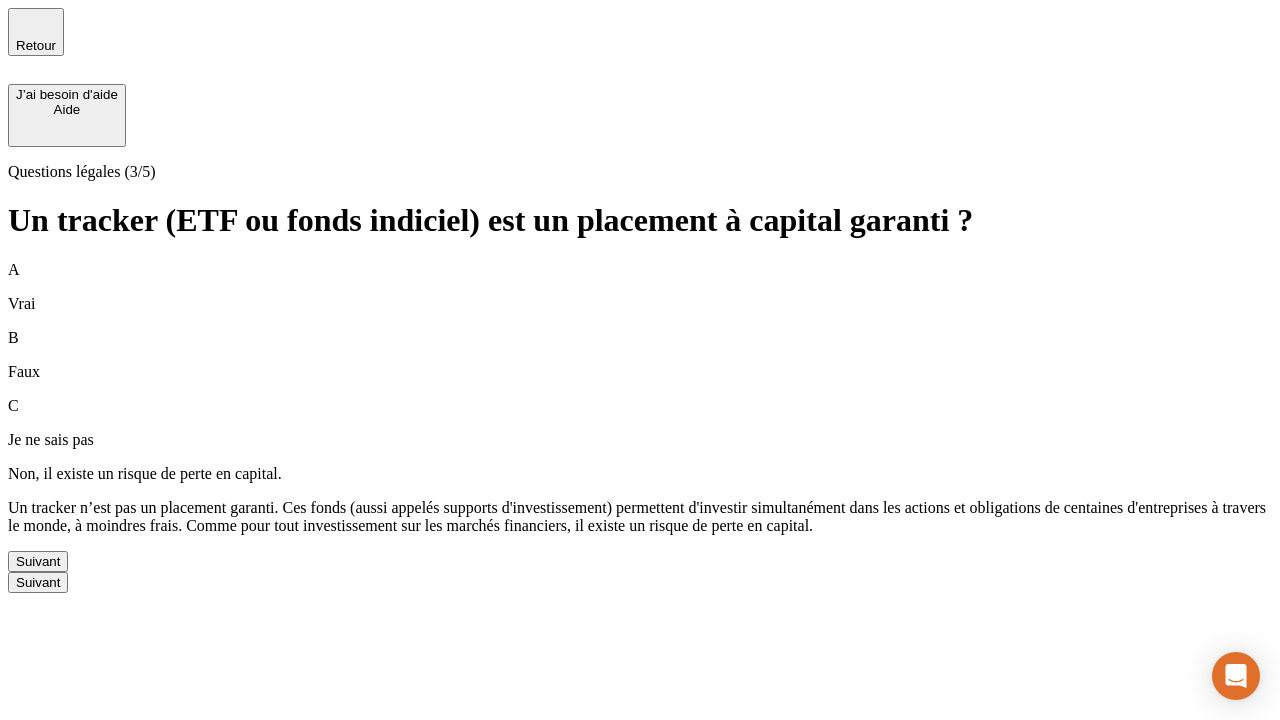 click on "Suivant" at bounding box center (38, 561) 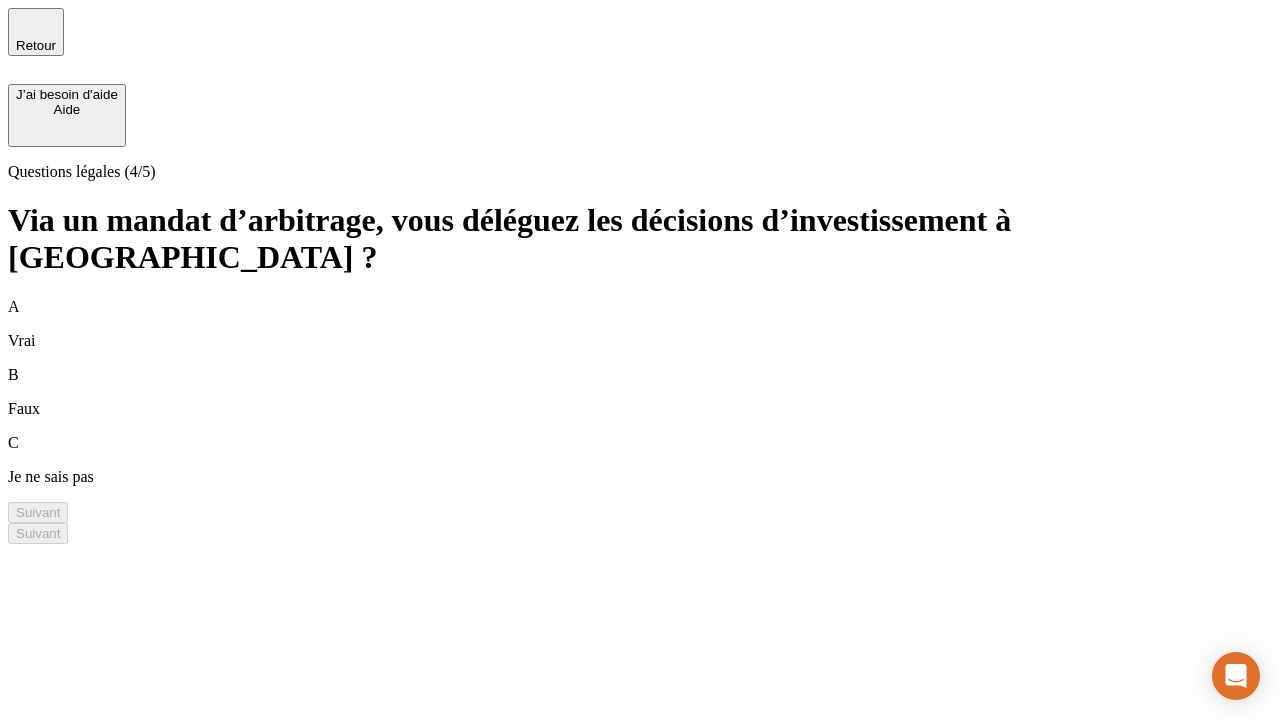 click on "A Vrai" at bounding box center (640, 324) 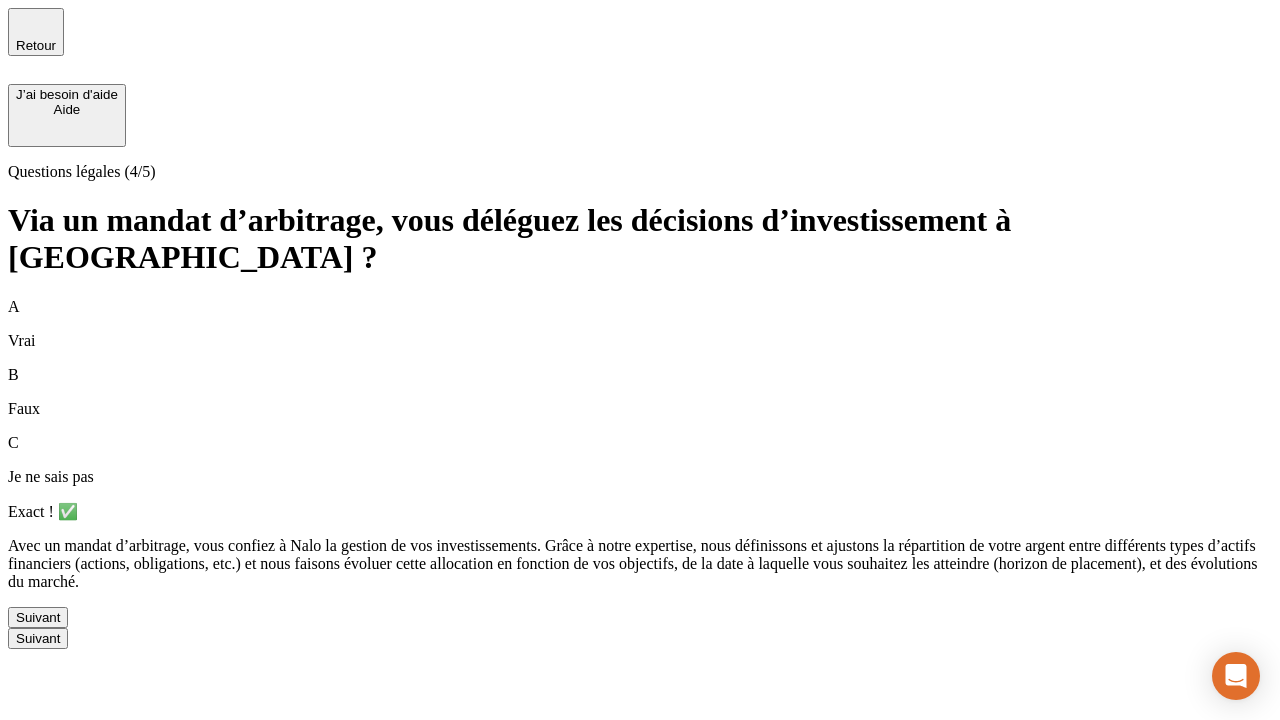 click on "Suivant" at bounding box center [38, 617] 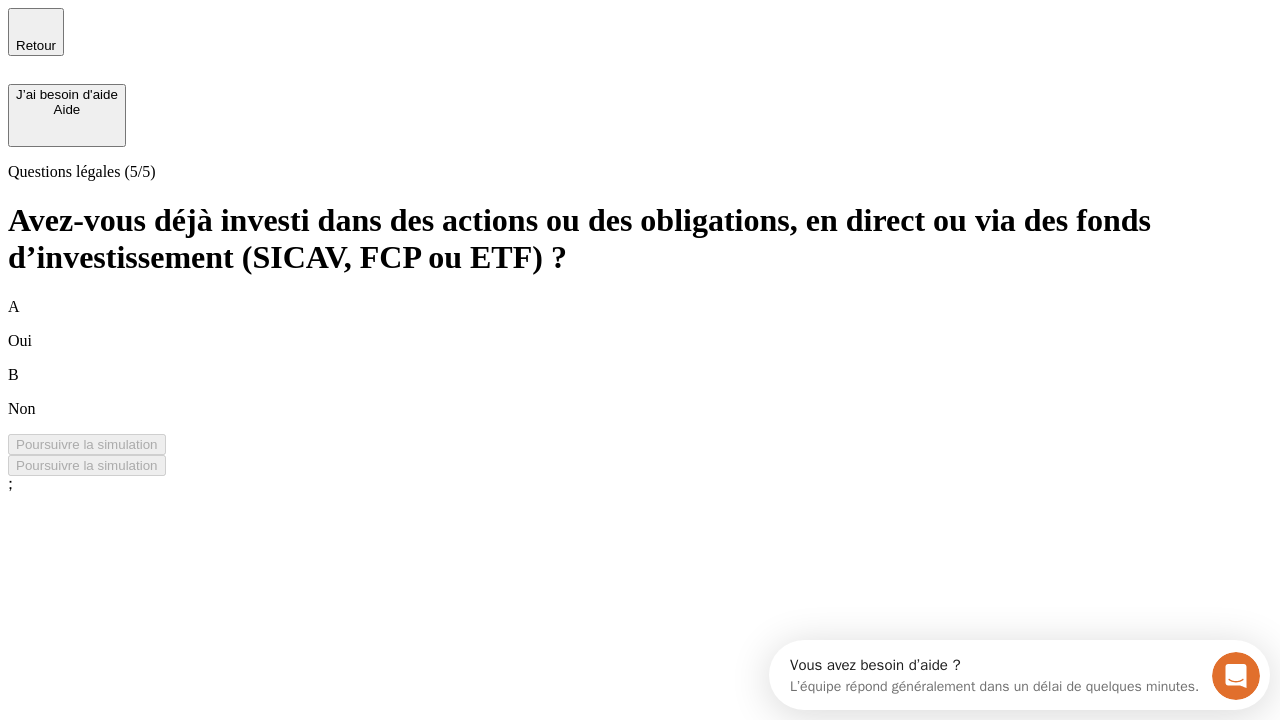 scroll, scrollTop: 0, scrollLeft: 0, axis: both 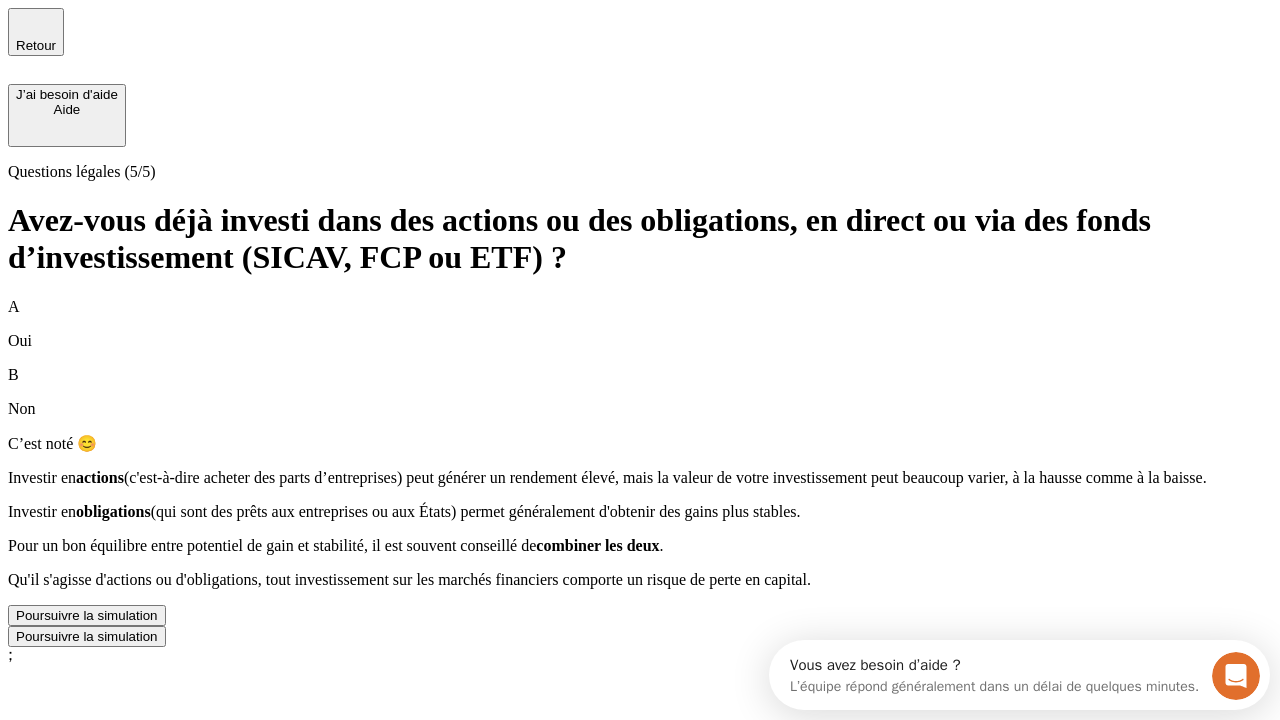 click on "Poursuivre la simulation" at bounding box center (87, 615) 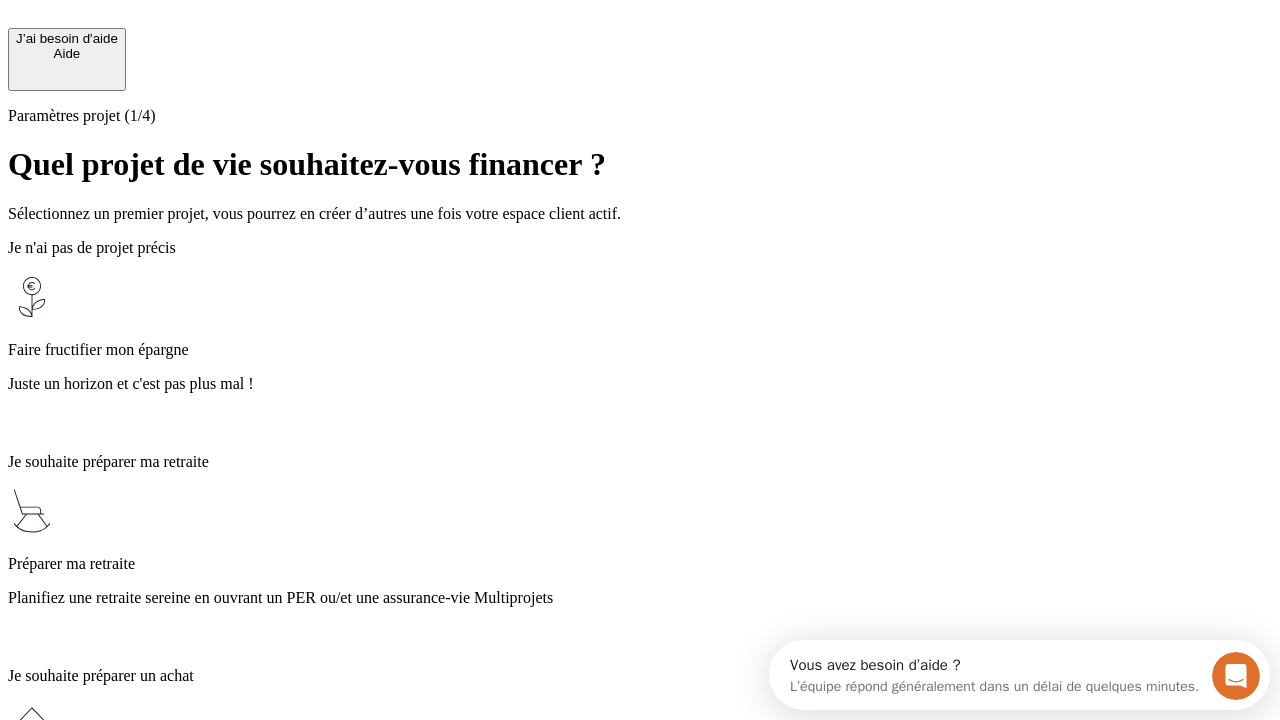 click on "Profitez des avantages fiscaux de l’assurance-vie" at bounding box center (640, 1354) 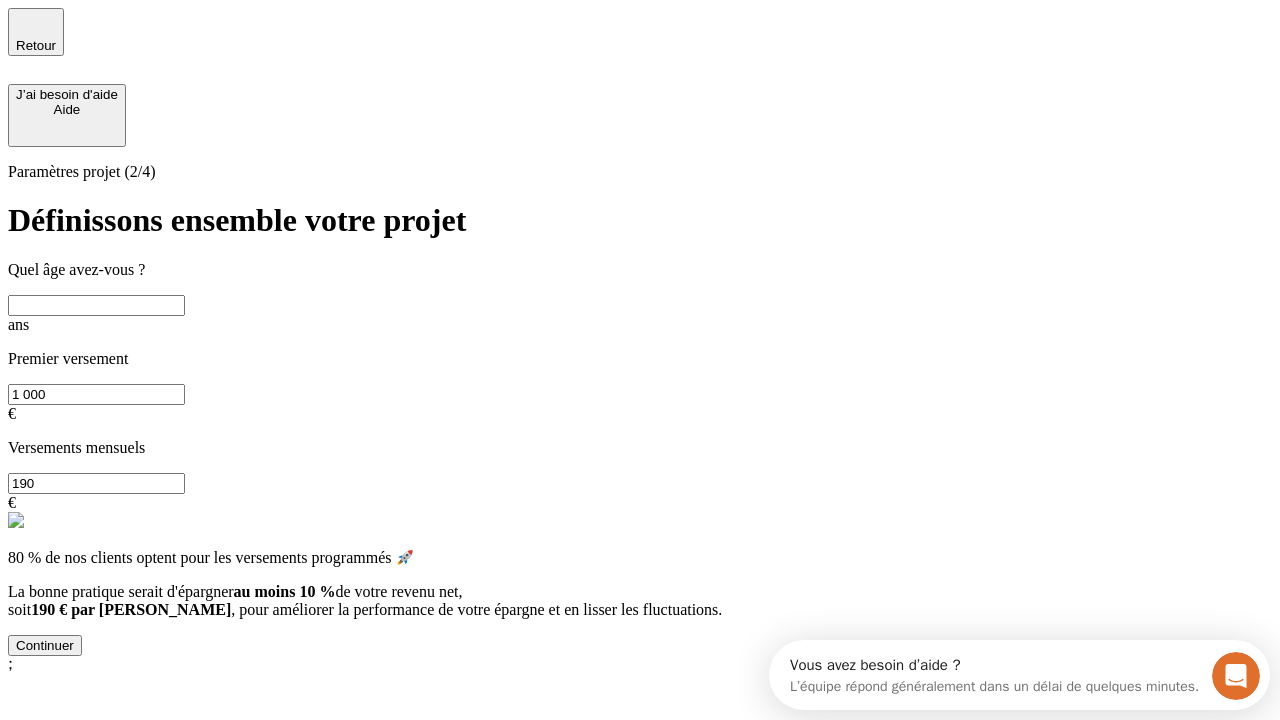 scroll, scrollTop: 18, scrollLeft: 0, axis: vertical 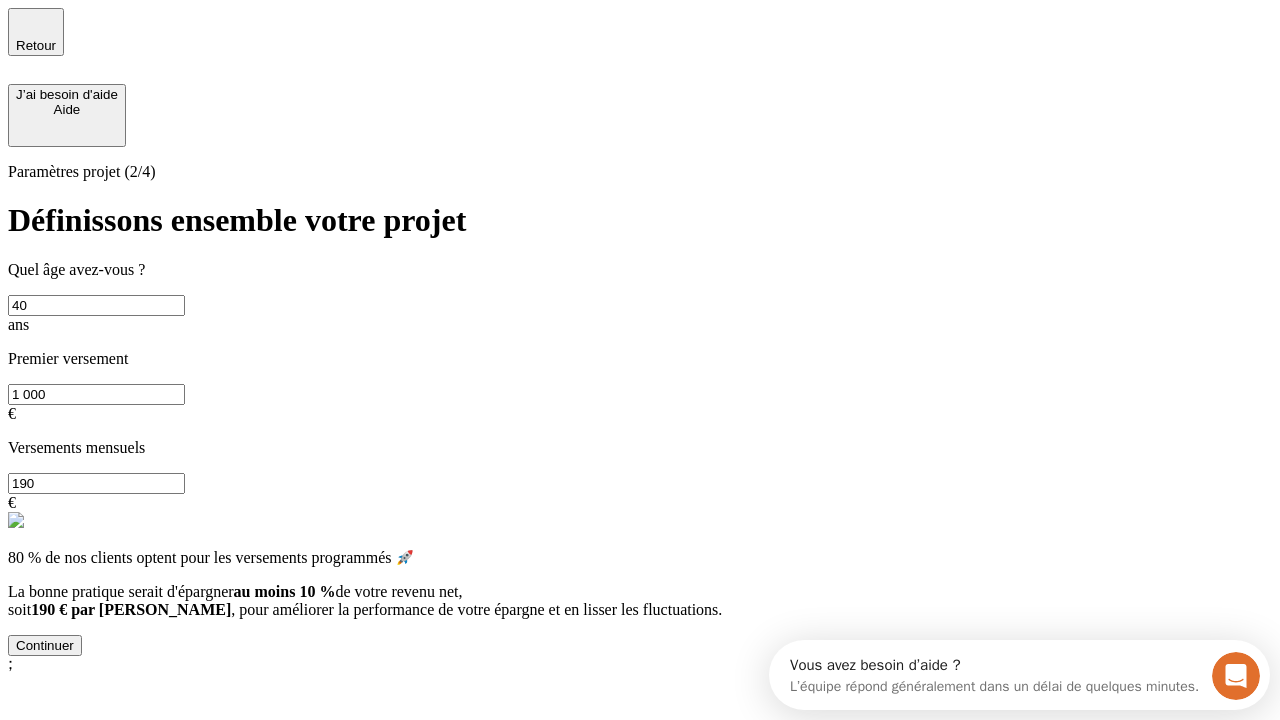 type on "40" 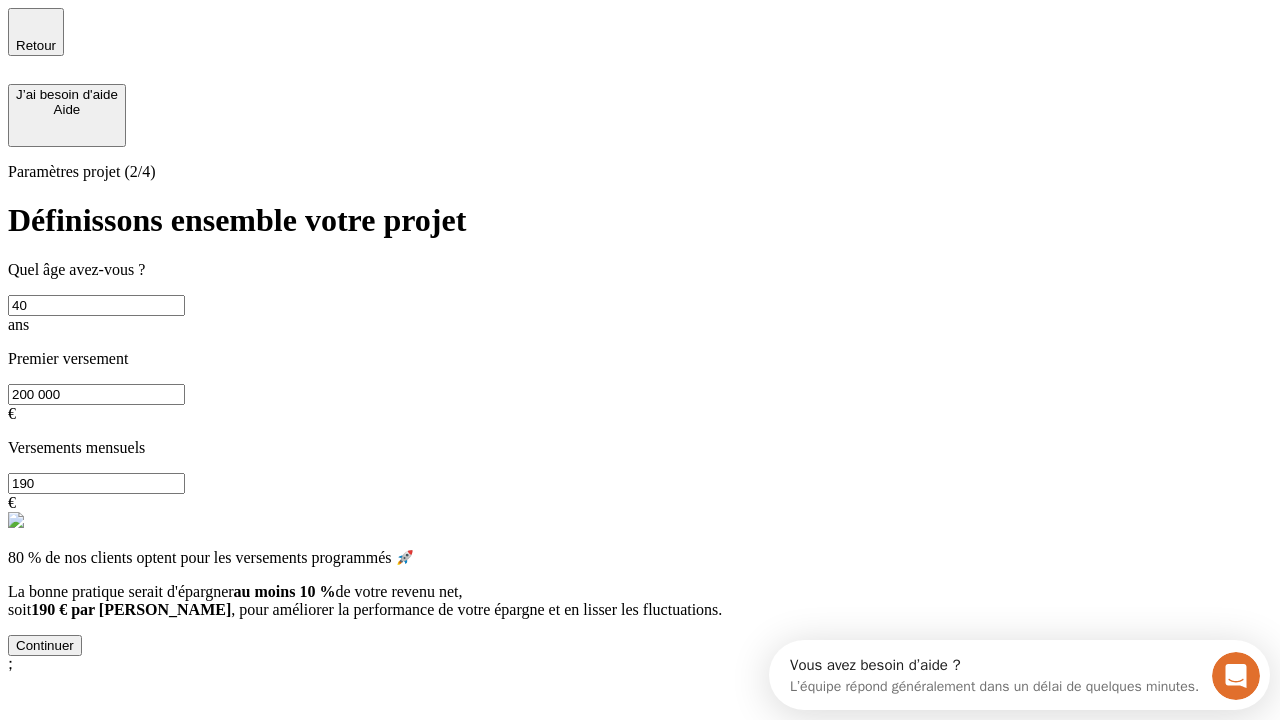 type on "200 000" 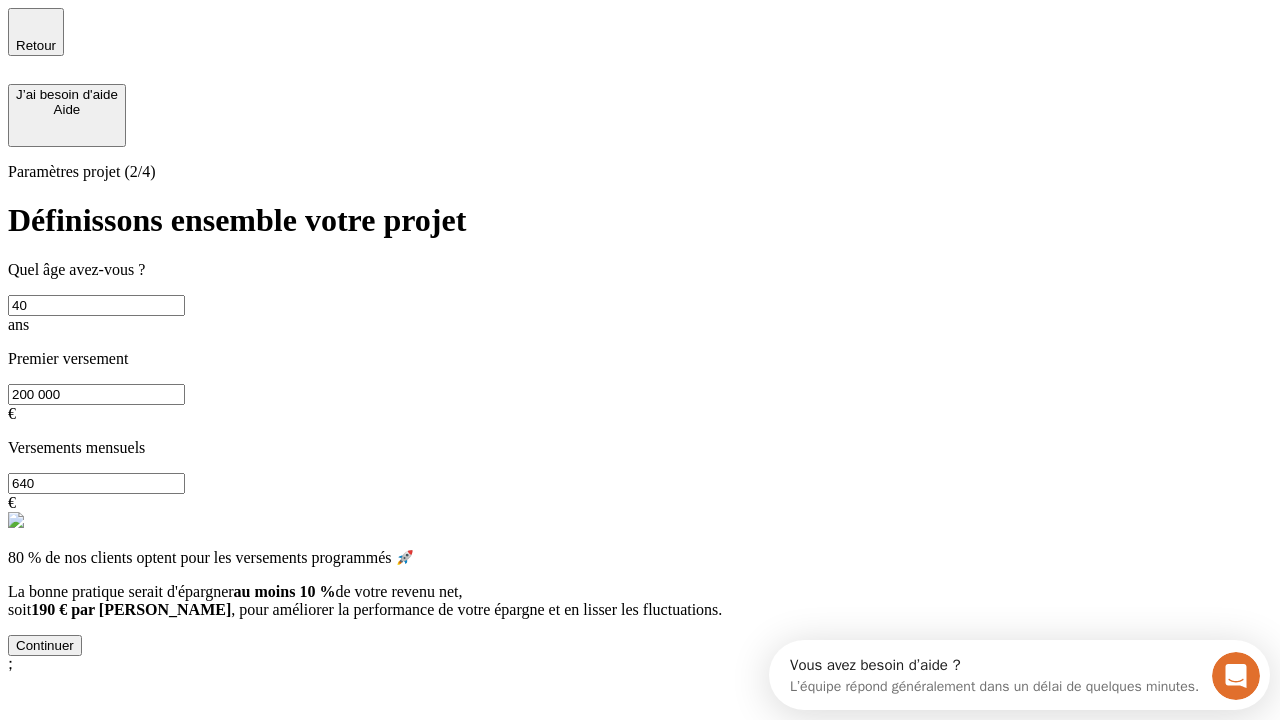 type on "640" 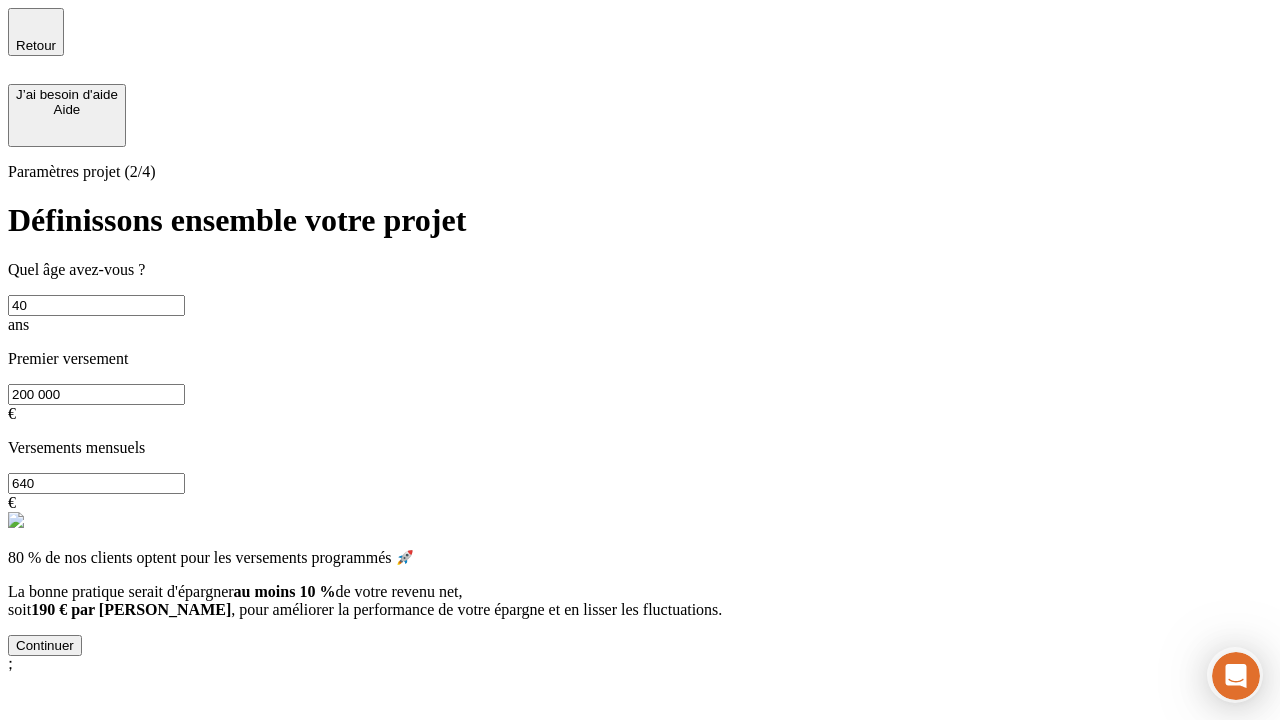 scroll, scrollTop: 0, scrollLeft: 0, axis: both 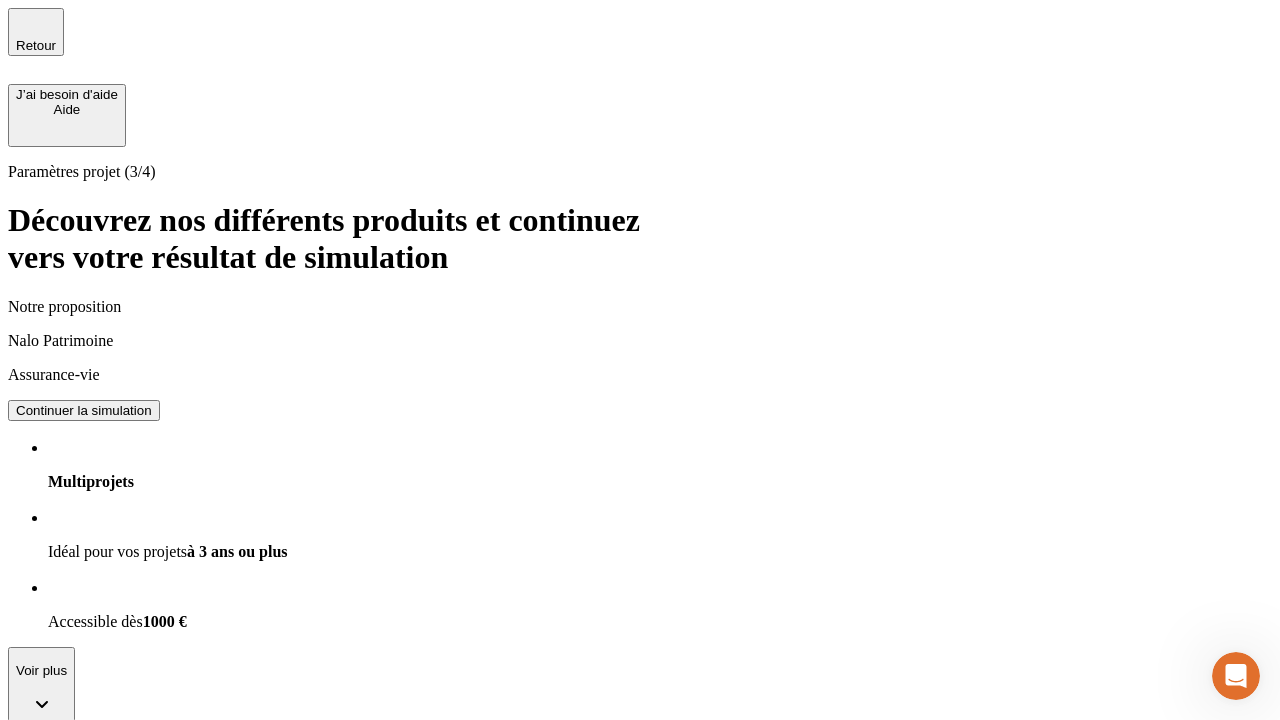 click on "Continuer la simulation" at bounding box center (84, 410) 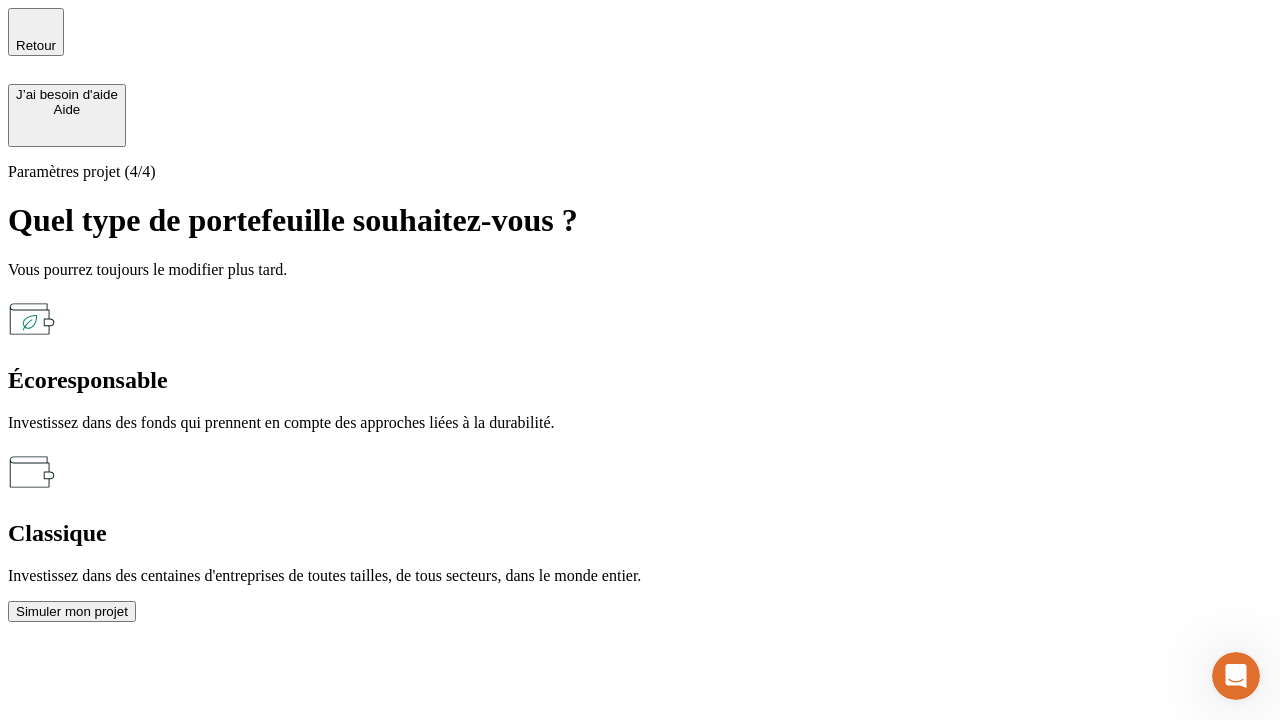 click on "Écoresponsable" at bounding box center (640, 380) 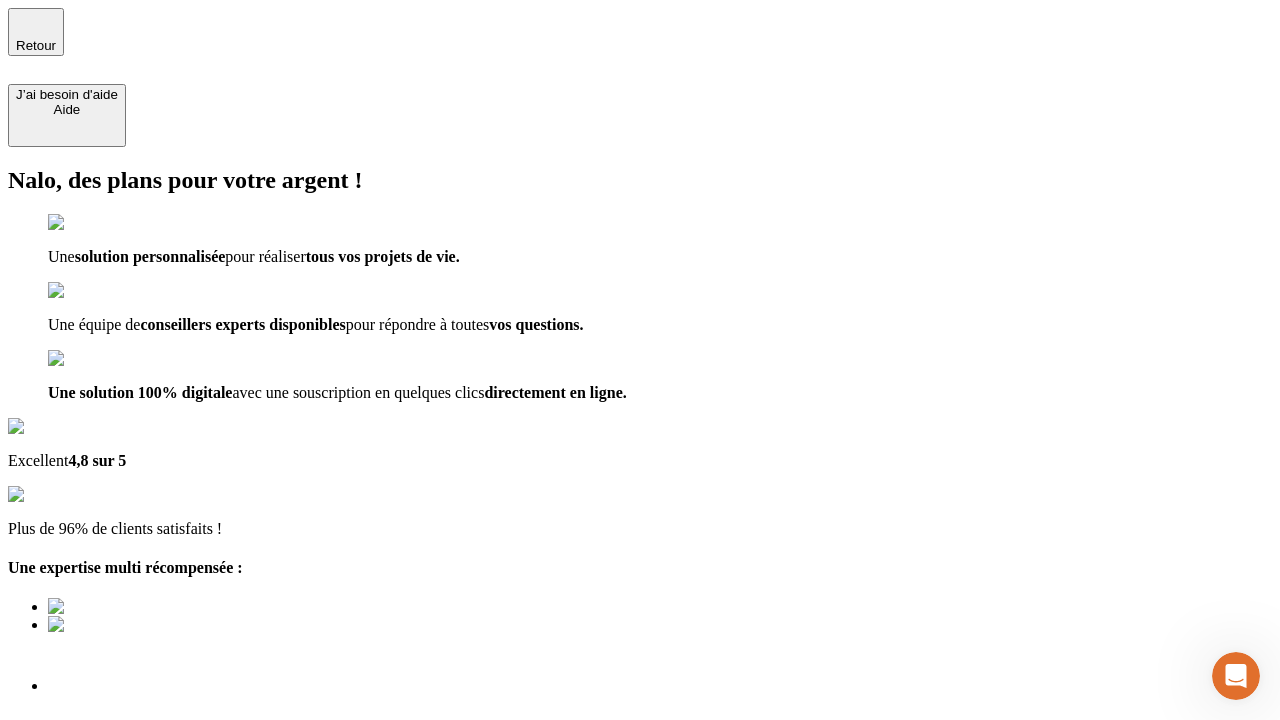 click on "Découvrir ma simulation" at bounding box center [87, 797] 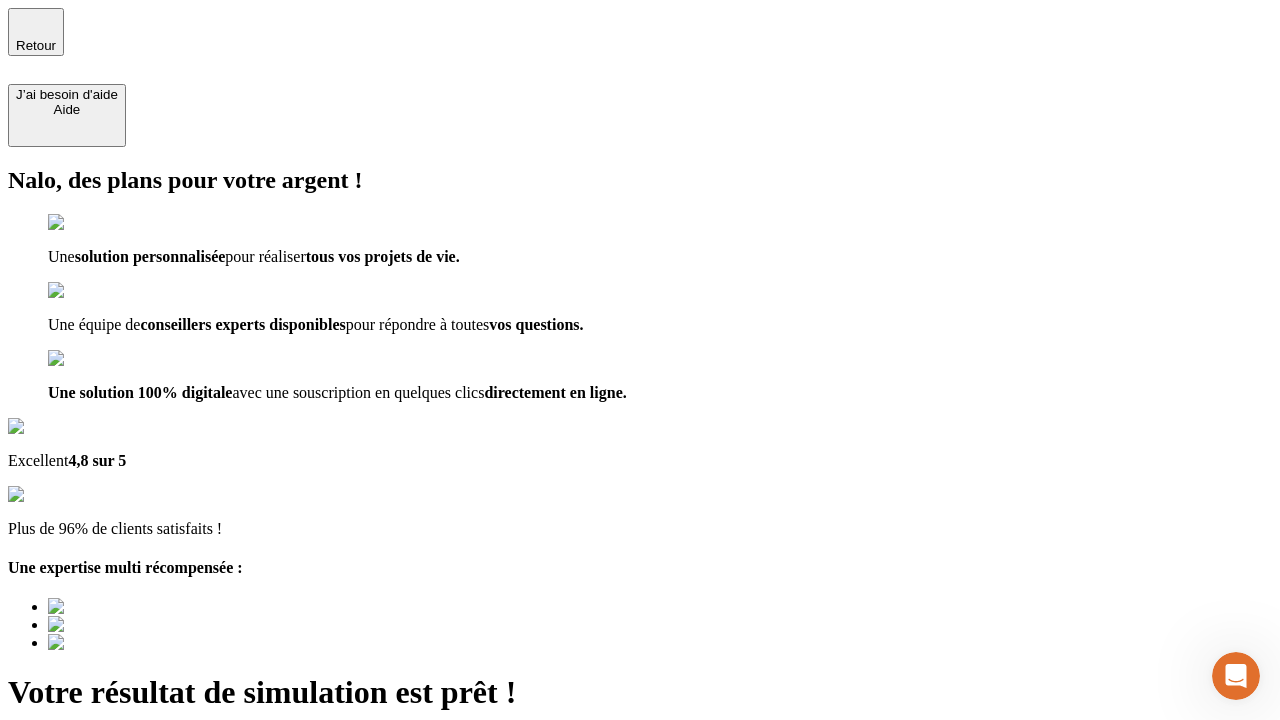 type on "[EMAIL_ADDRESS][DOMAIN_NAME]" 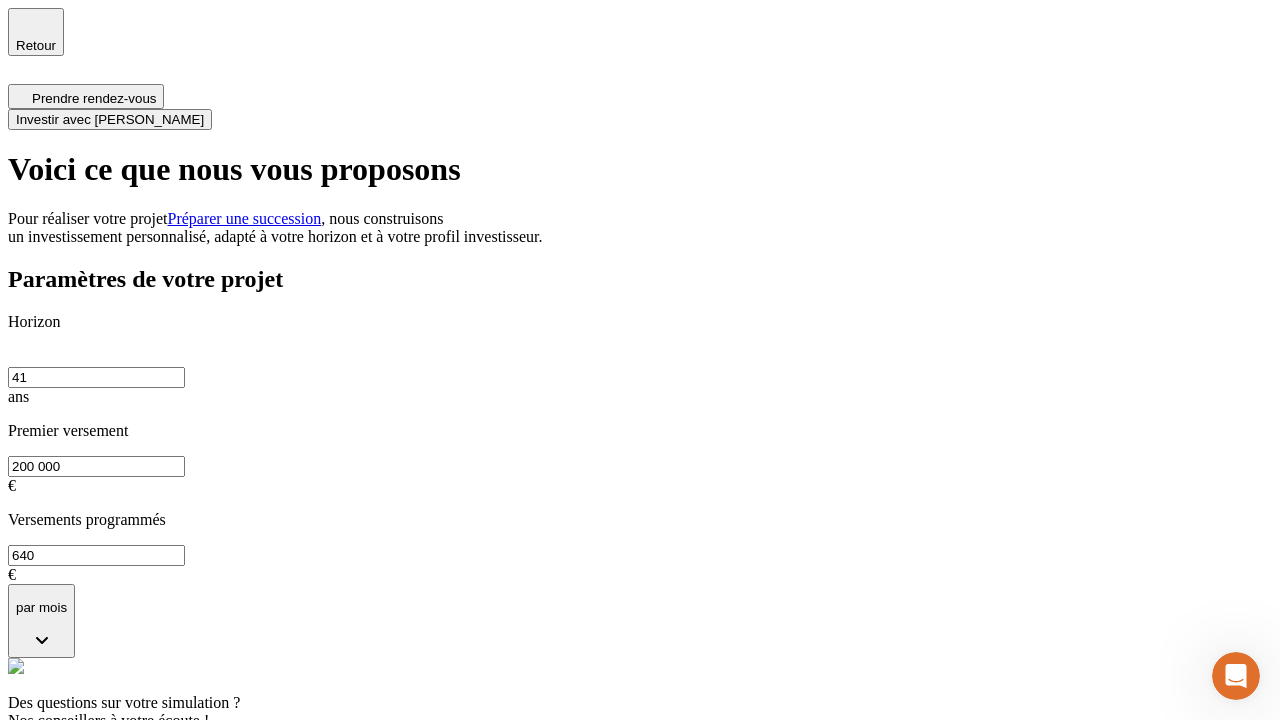 click on "Investir avec [PERSON_NAME]" at bounding box center (110, 119) 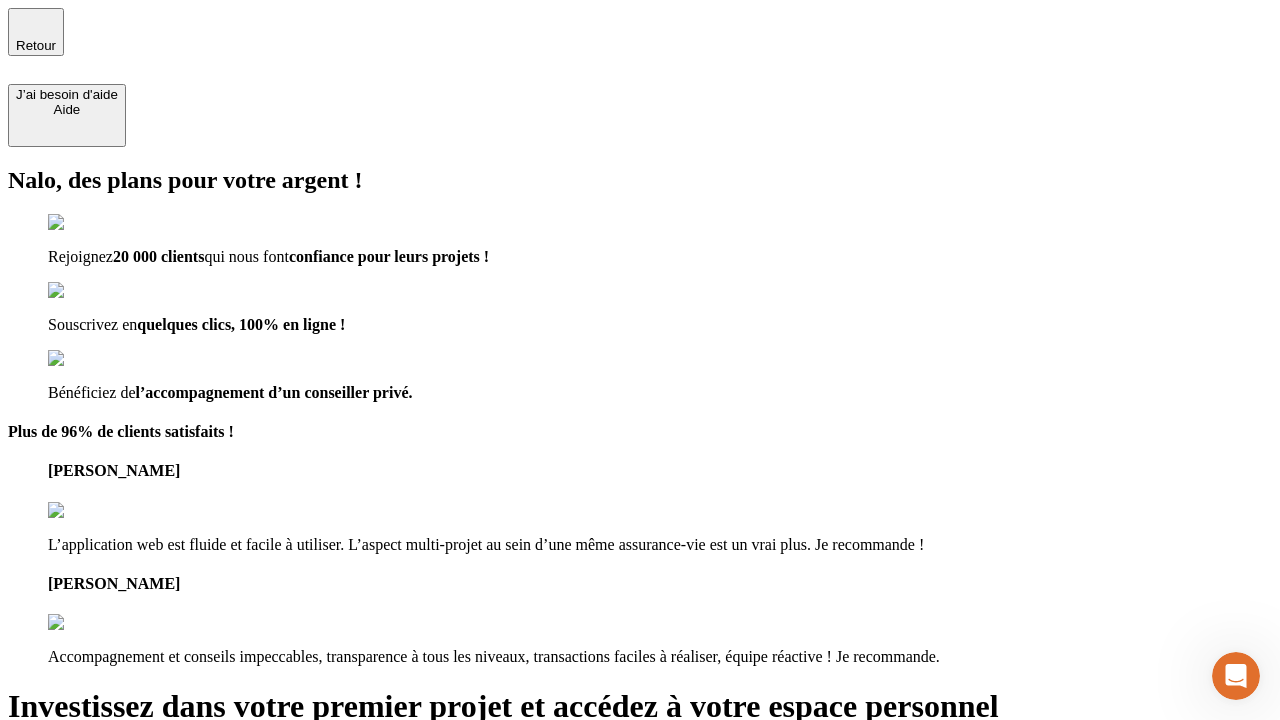 type on "[EMAIL_ADDRESS][DOMAIN_NAME]" 